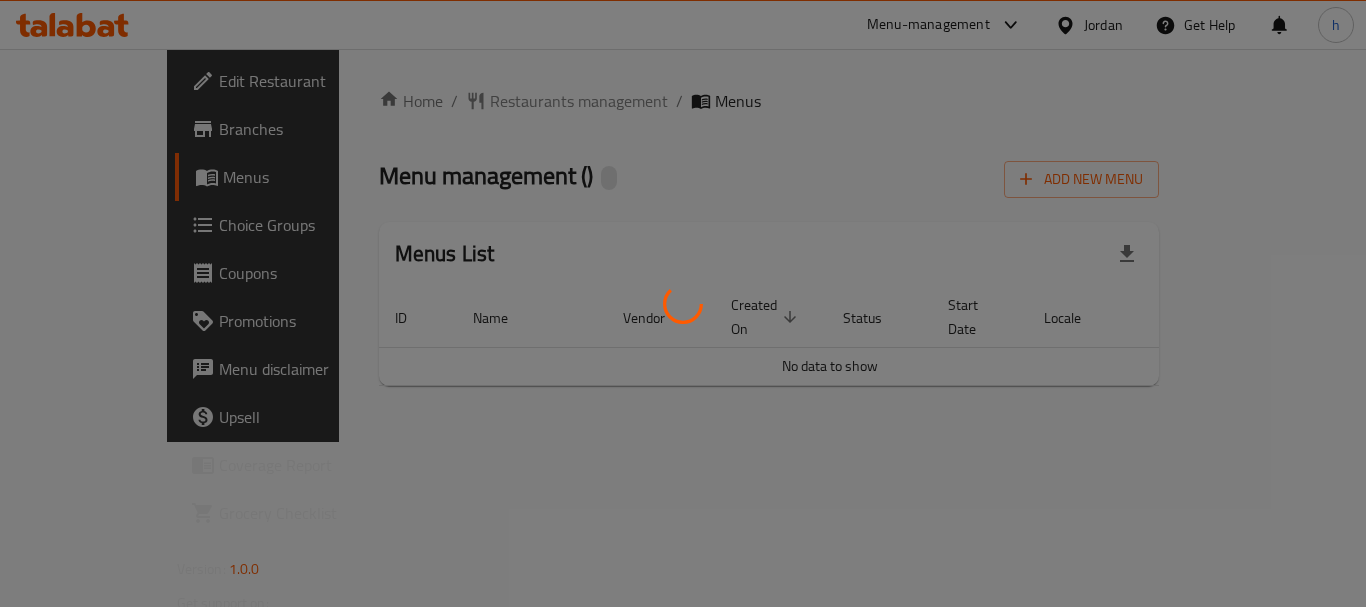 scroll, scrollTop: 0, scrollLeft: 0, axis: both 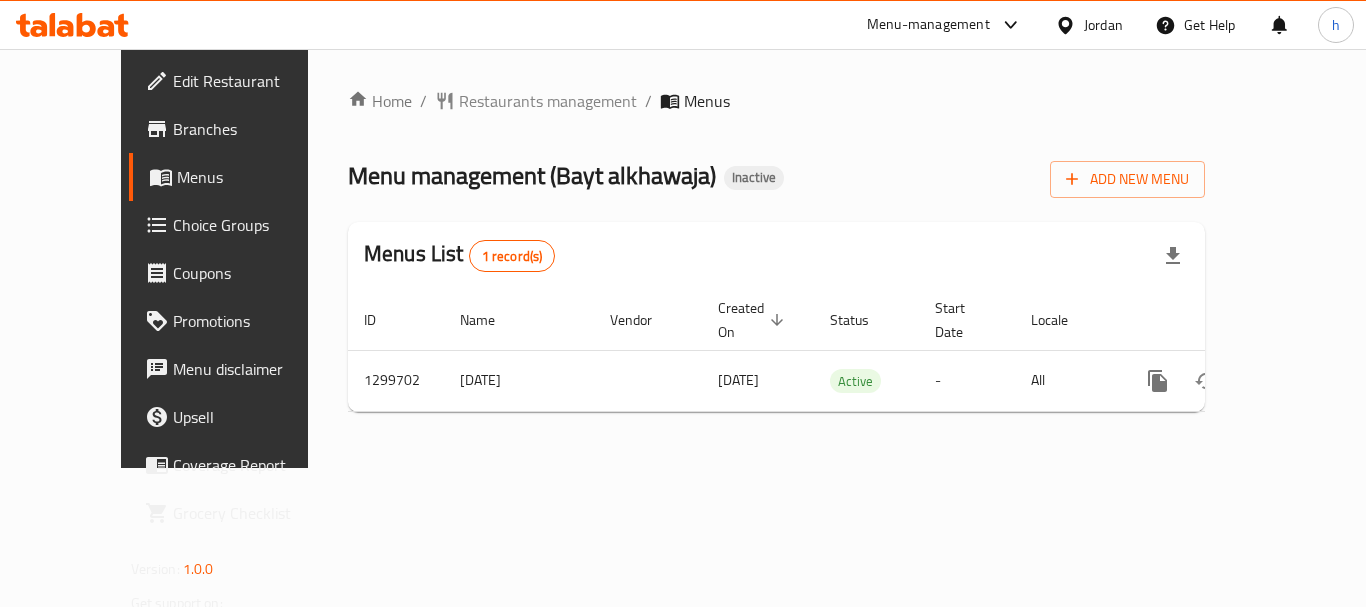 click 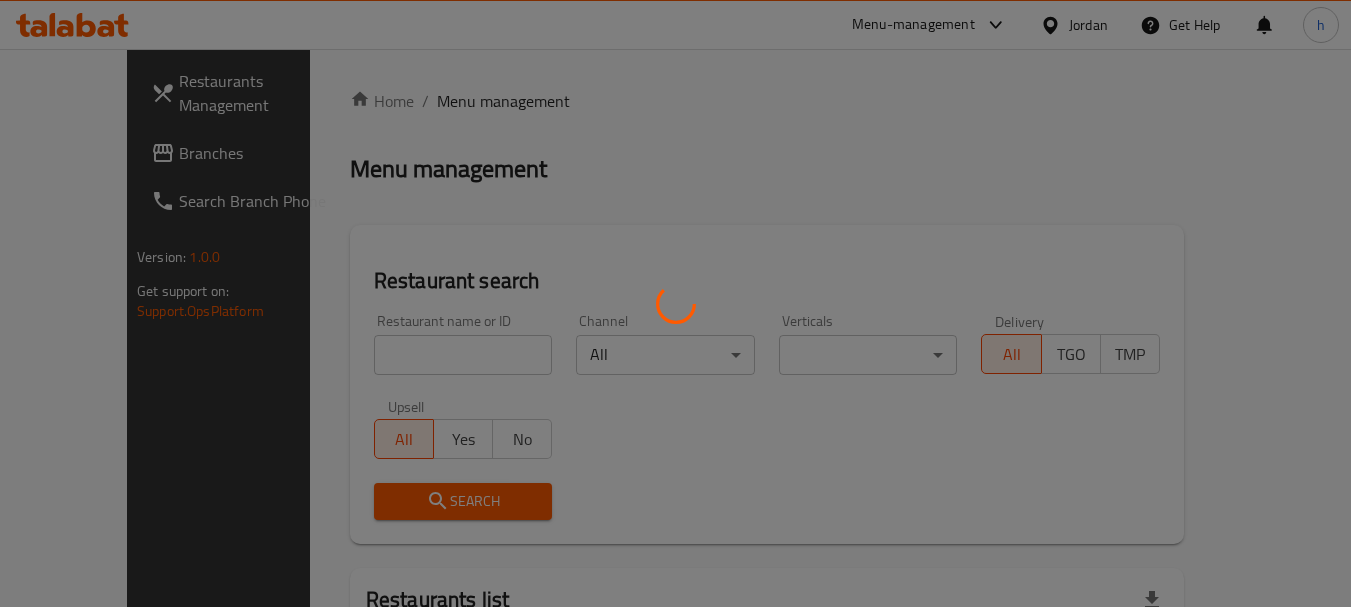 scroll, scrollTop: 0, scrollLeft: 0, axis: both 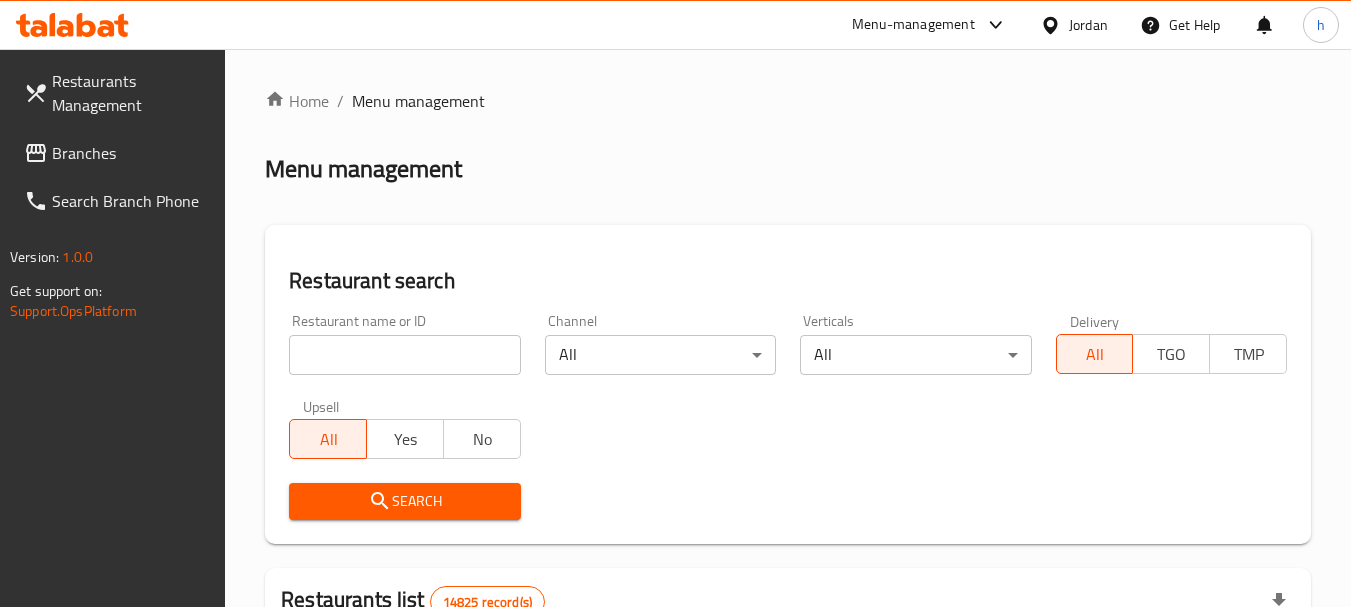 click on "Branches" at bounding box center [131, 153] 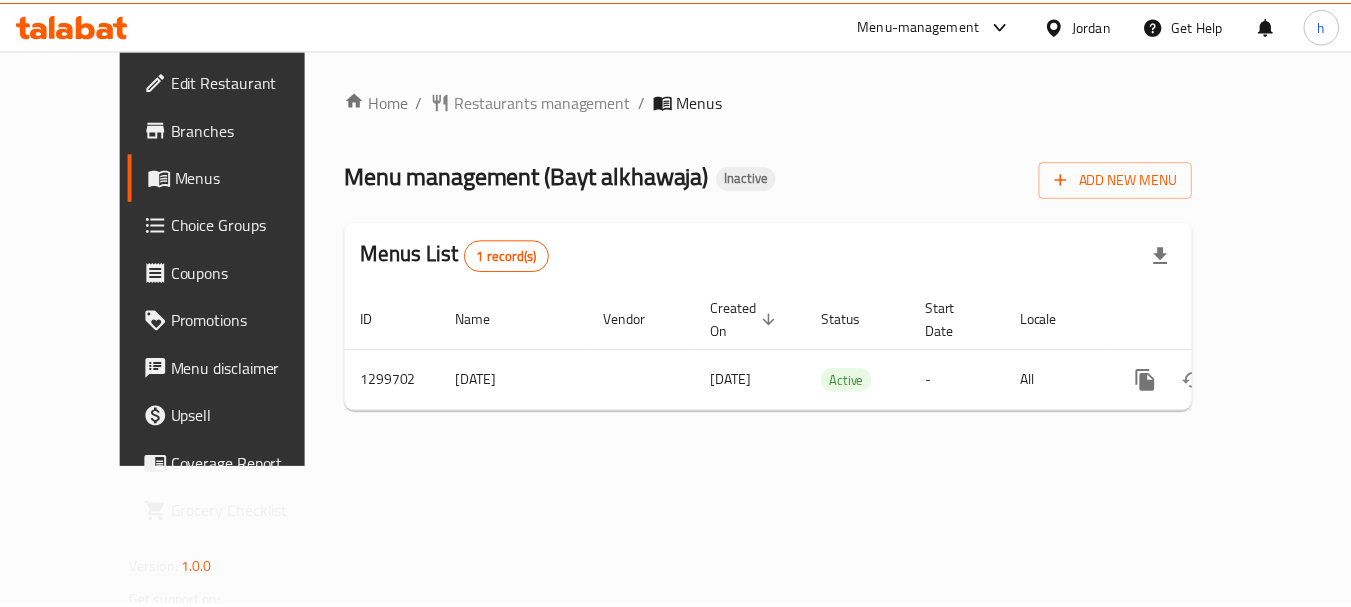 scroll, scrollTop: 0, scrollLeft: 0, axis: both 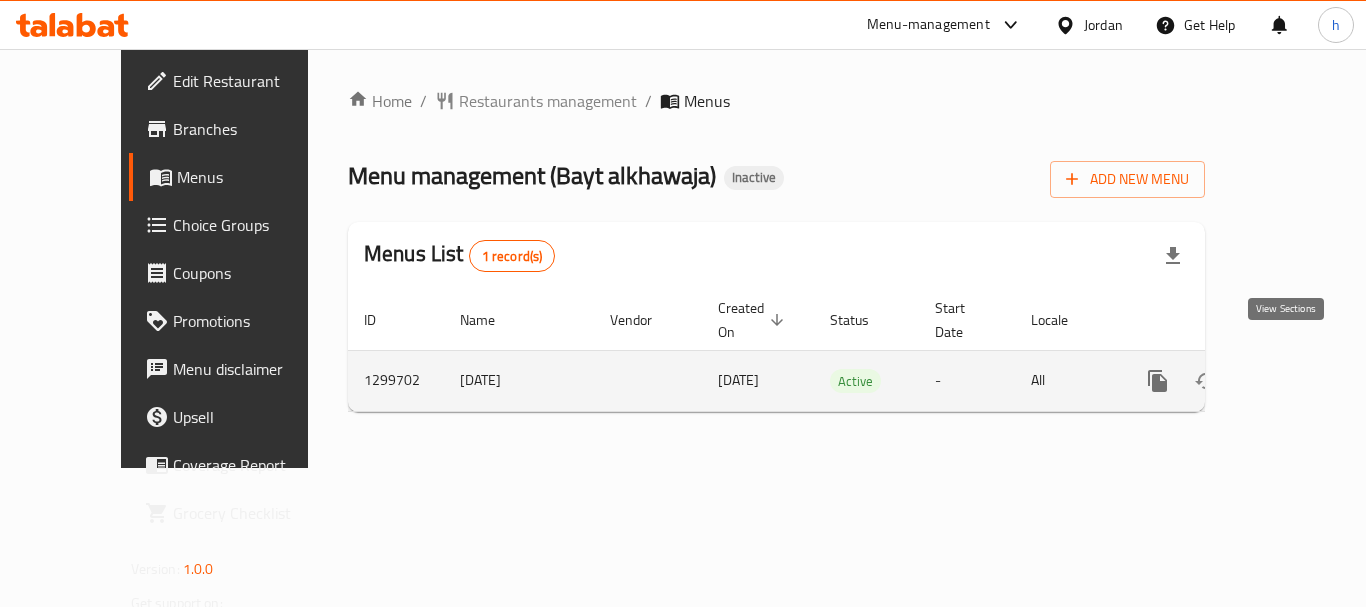 click at bounding box center (1302, 381) 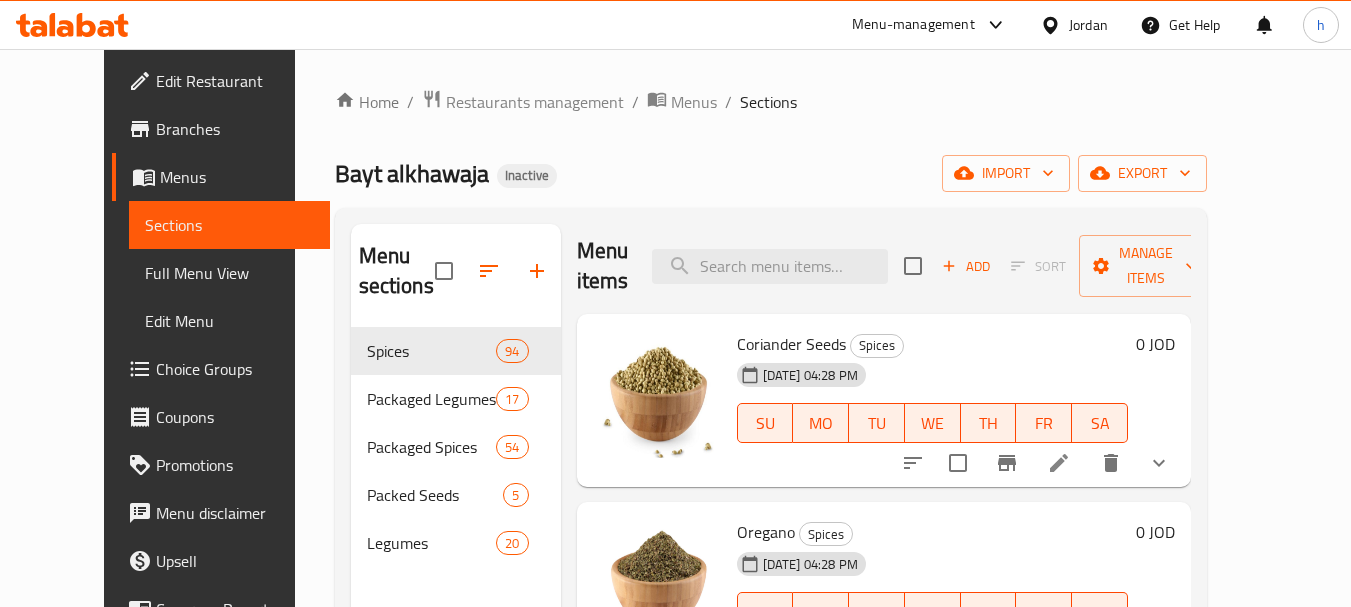 scroll, scrollTop: 0, scrollLeft: 0, axis: both 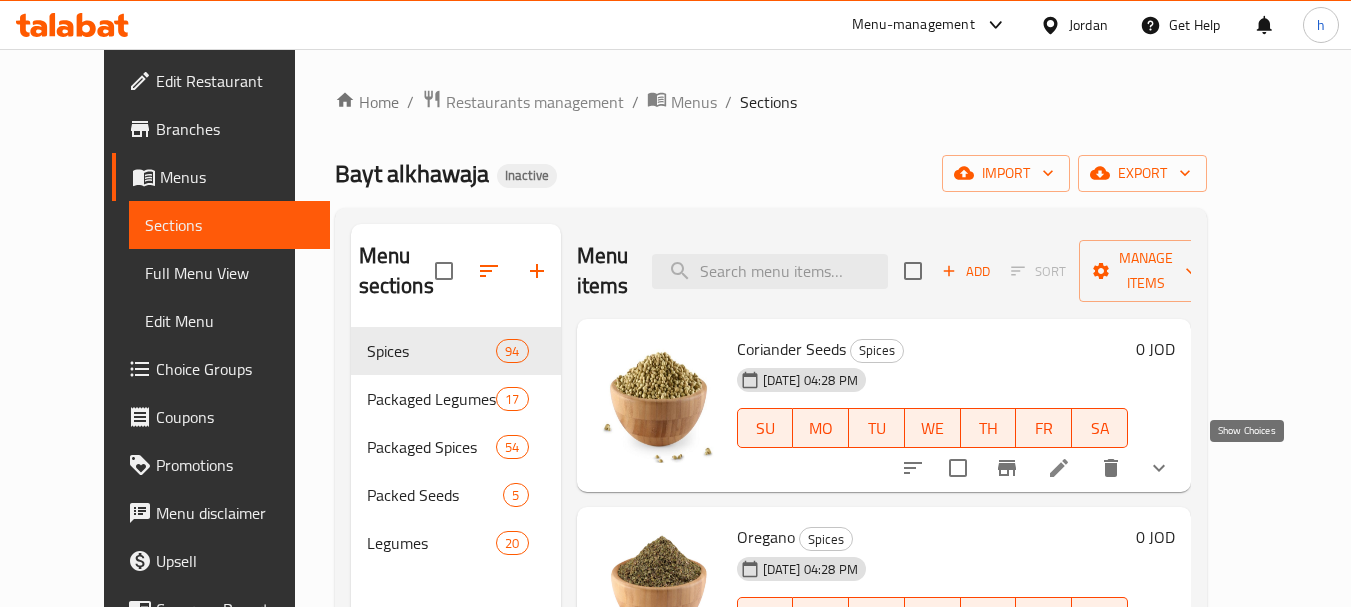 click 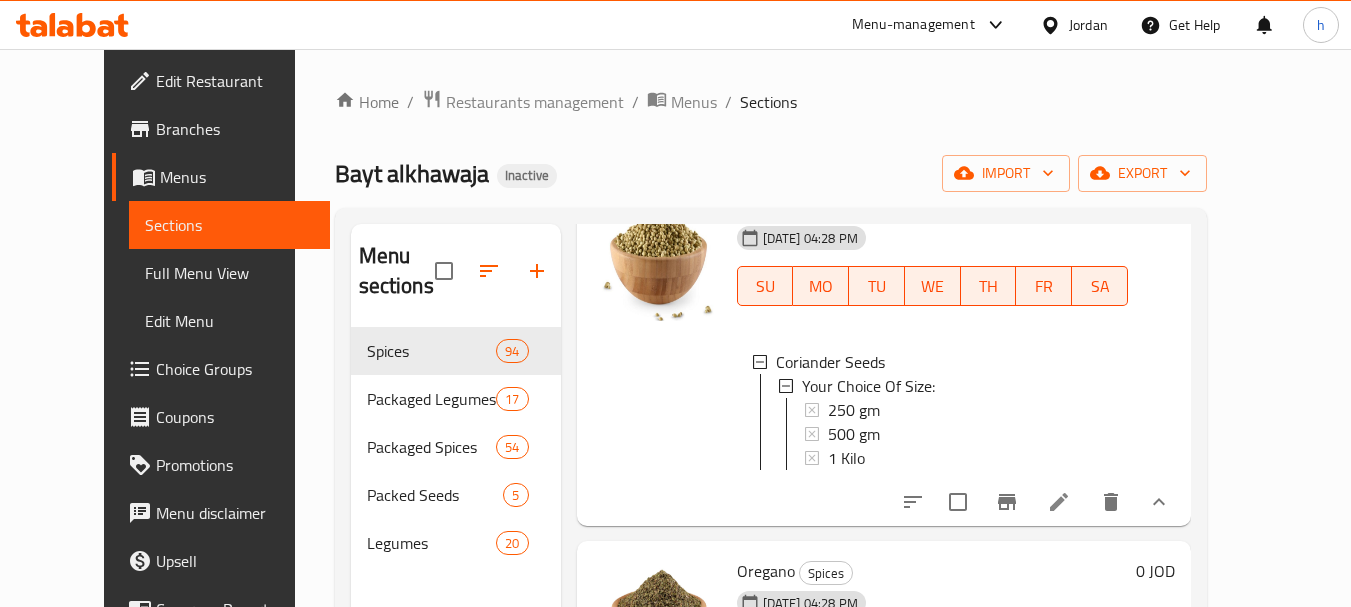 scroll, scrollTop: 100, scrollLeft: 0, axis: vertical 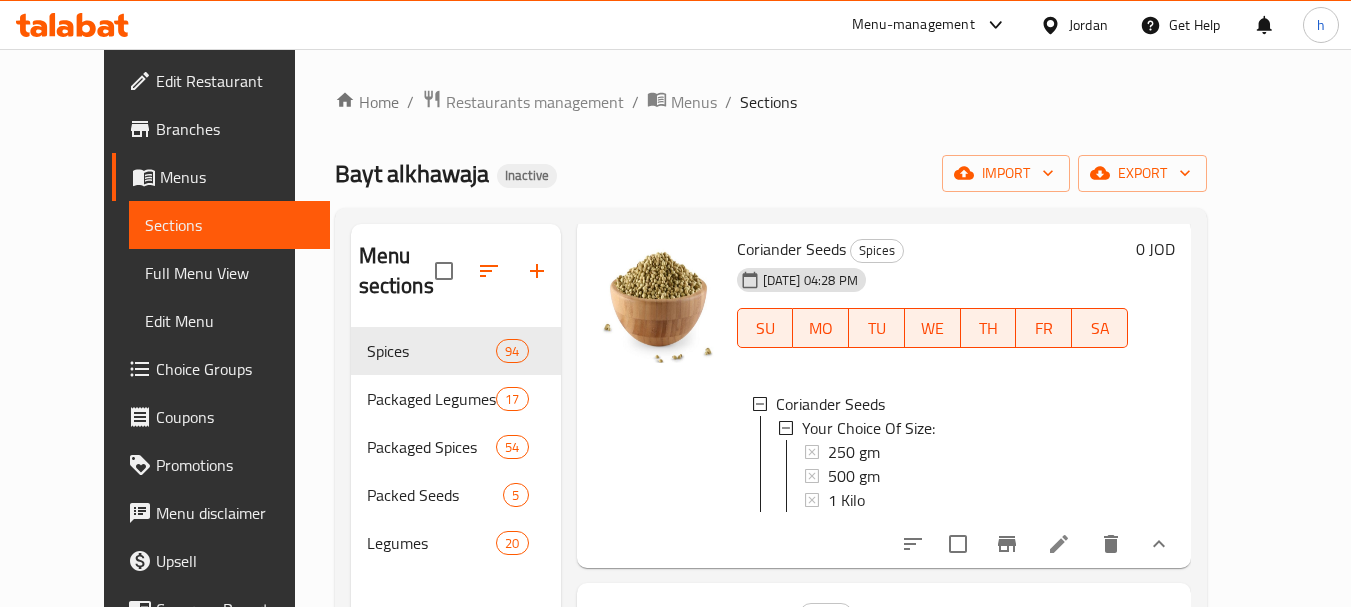 click at bounding box center (1159, 544) 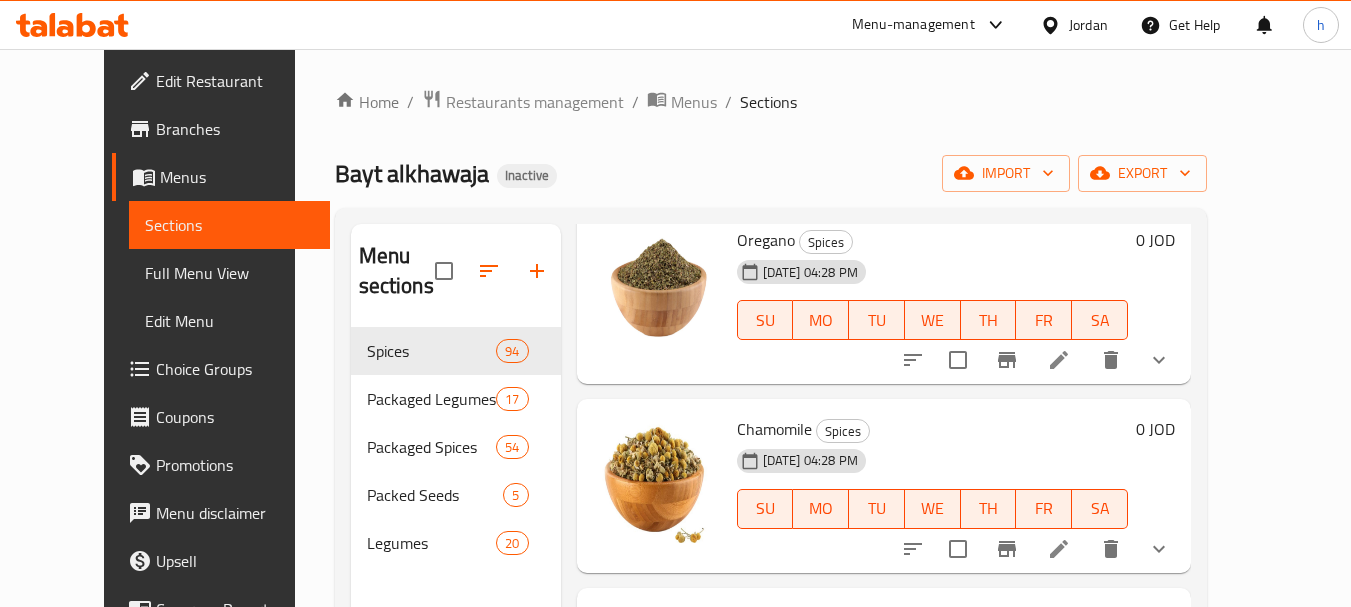 scroll, scrollTop: 300, scrollLeft: 0, axis: vertical 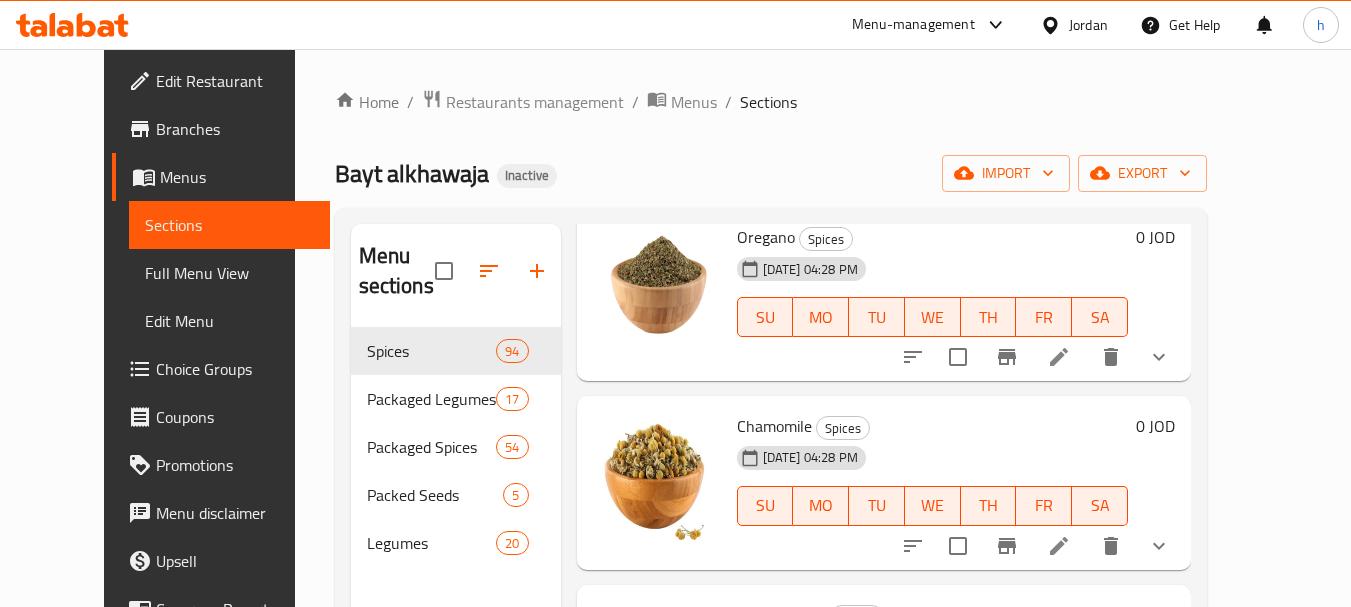 click on "Bayt alkhawaja Inactive import export" at bounding box center (771, 173) 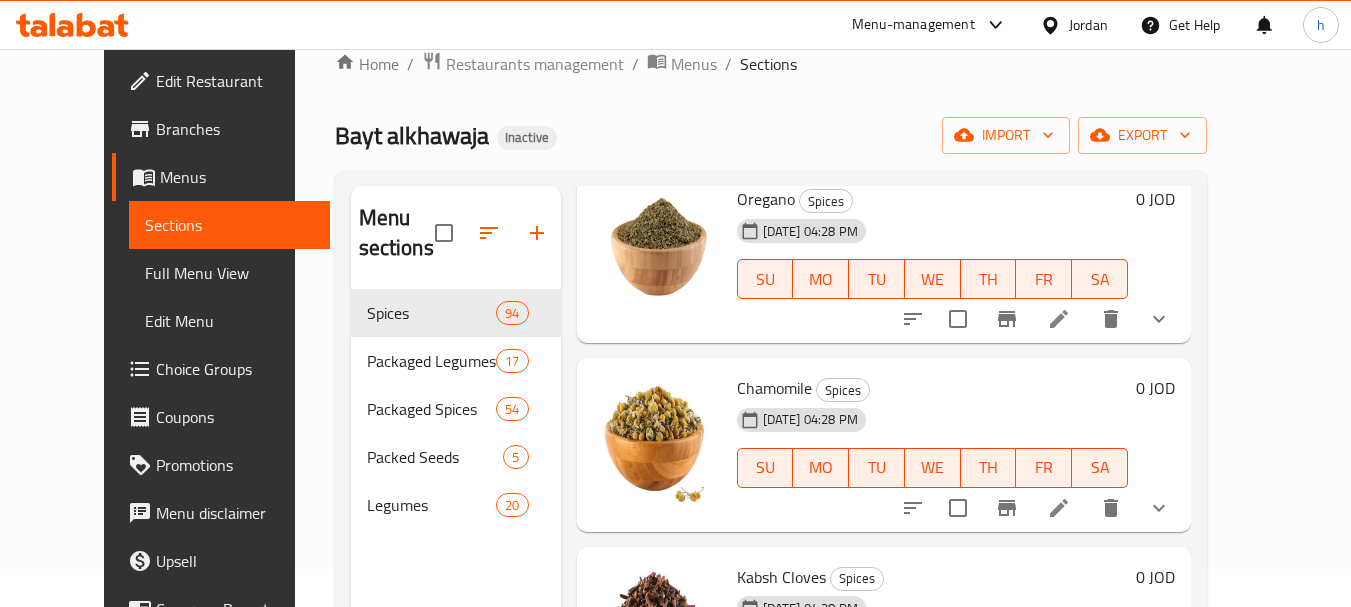 scroll, scrollTop: 0, scrollLeft: 0, axis: both 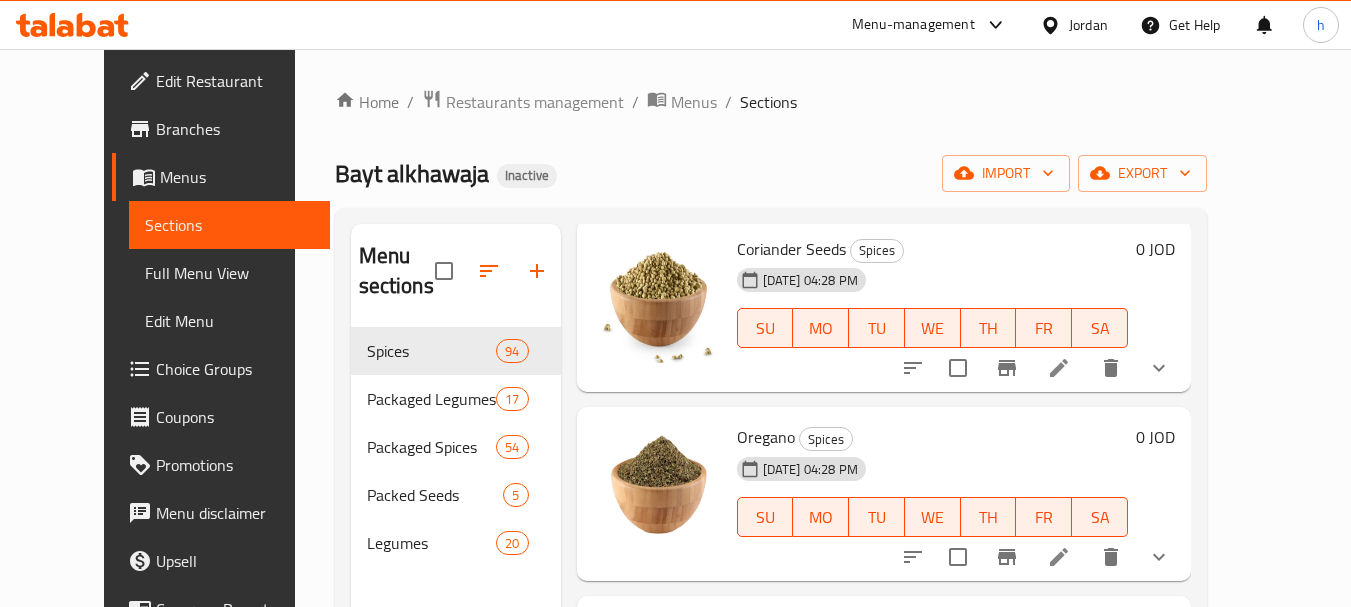 click on "Bayt alkhawaja Inactive import export" at bounding box center (771, 173) 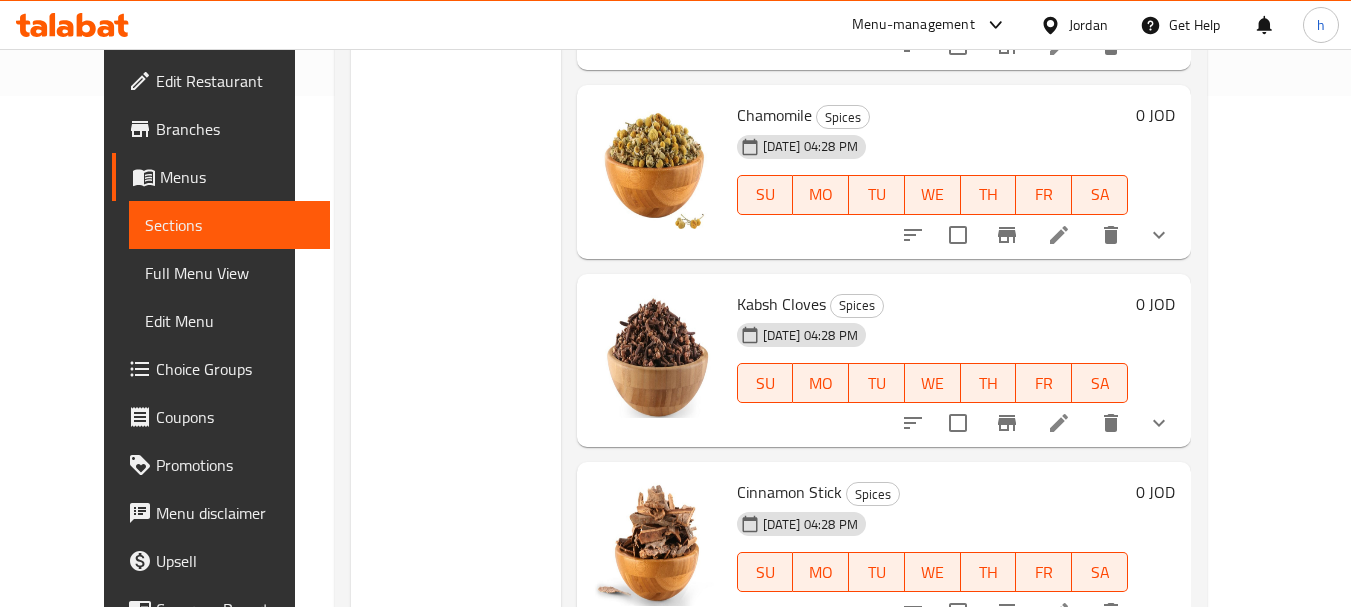 click on "Menu sections Spices 94 Packaged Legumes 17 Packaged Spices 54 Packed Seeds 5 Legumes 20" at bounding box center [456, 230] 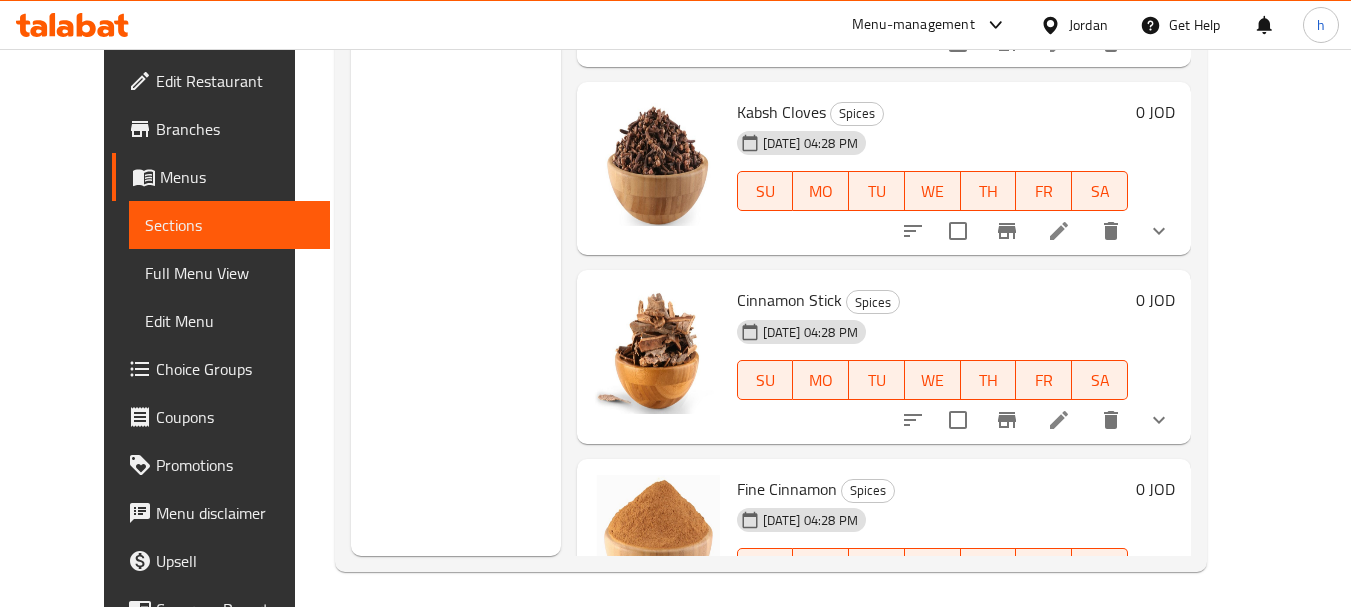 scroll, scrollTop: 708, scrollLeft: 0, axis: vertical 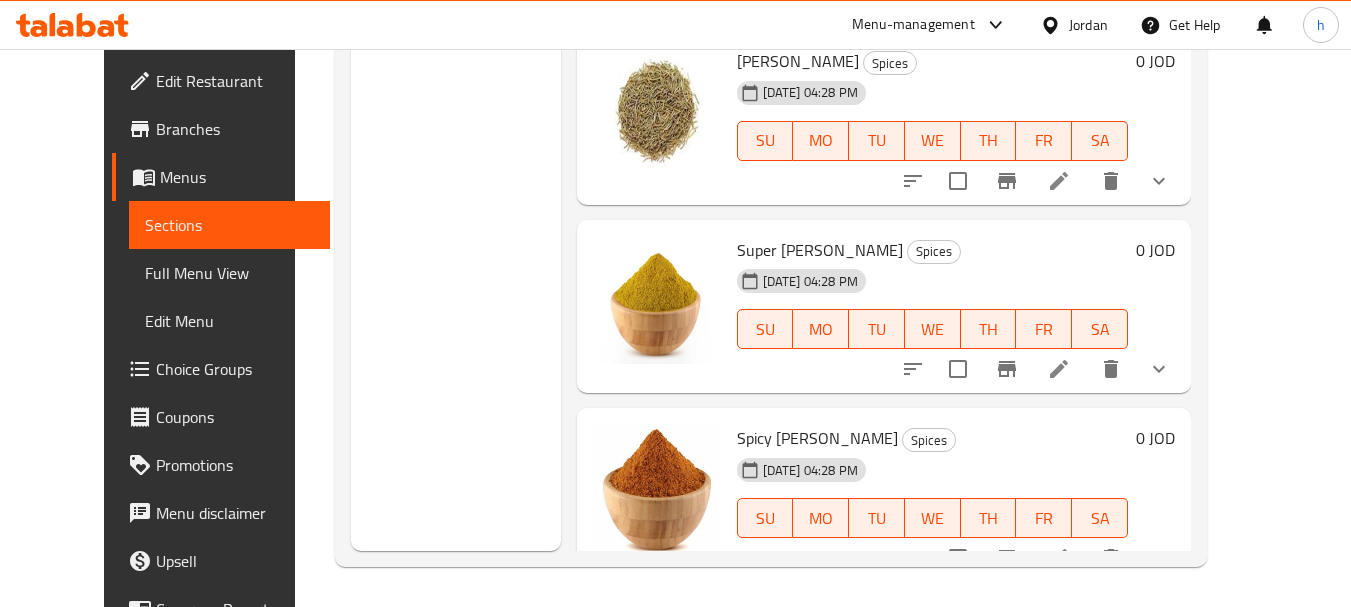 click on "Menu sections Spices 94 Packaged Legumes 17 Packaged Spices 54 Packed Seeds 5 Legumes 20" at bounding box center [456, 33] 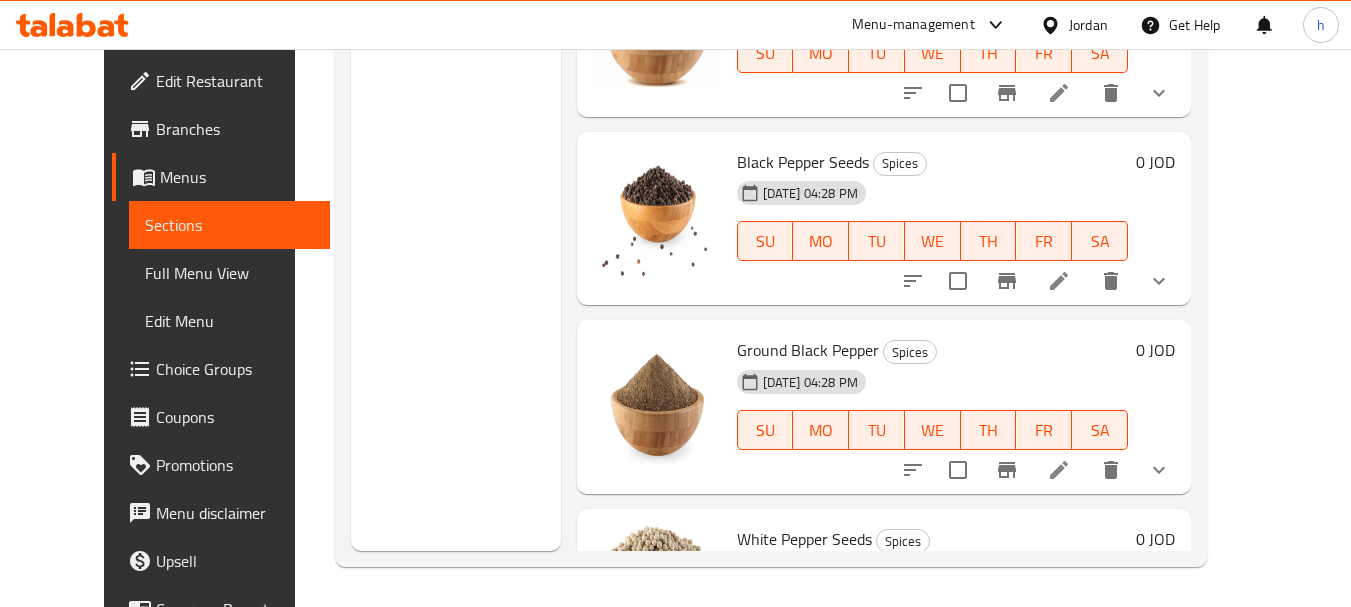 scroll, scrollTop: 1400, scrollLeft: 0, axis: vertical 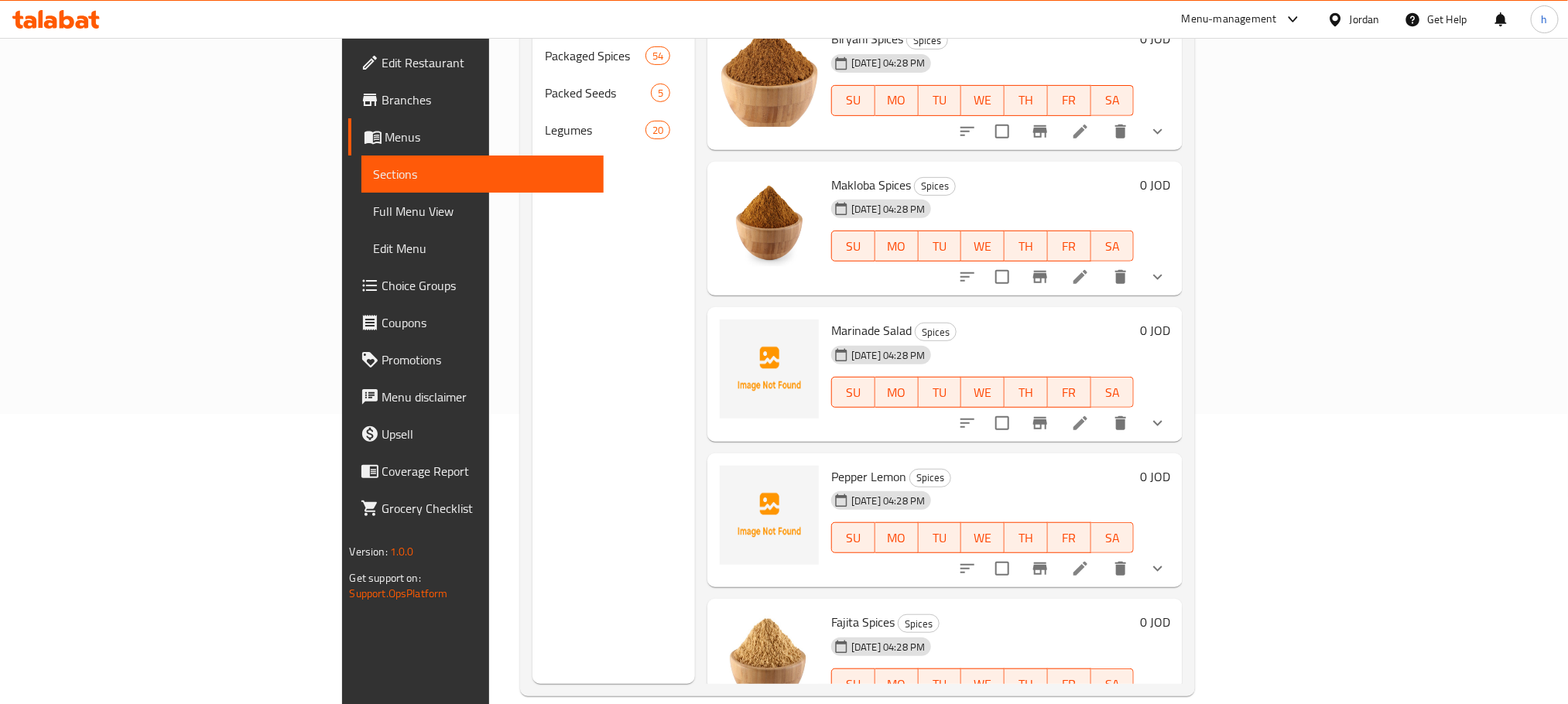 click on "Pepper Lemon" at bounding box center [868, 477] 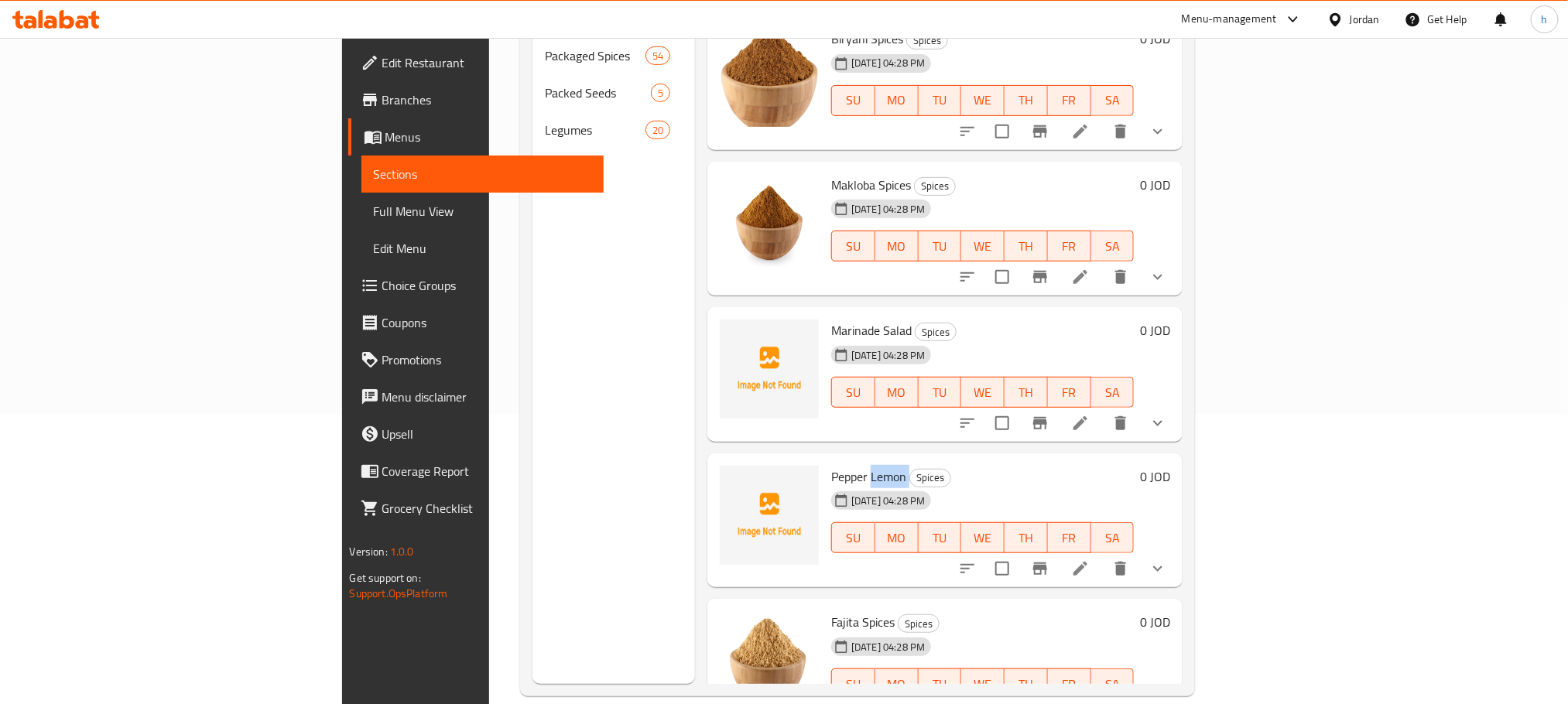 click on "Pepper Lemon" at bounding box center [868, 477] 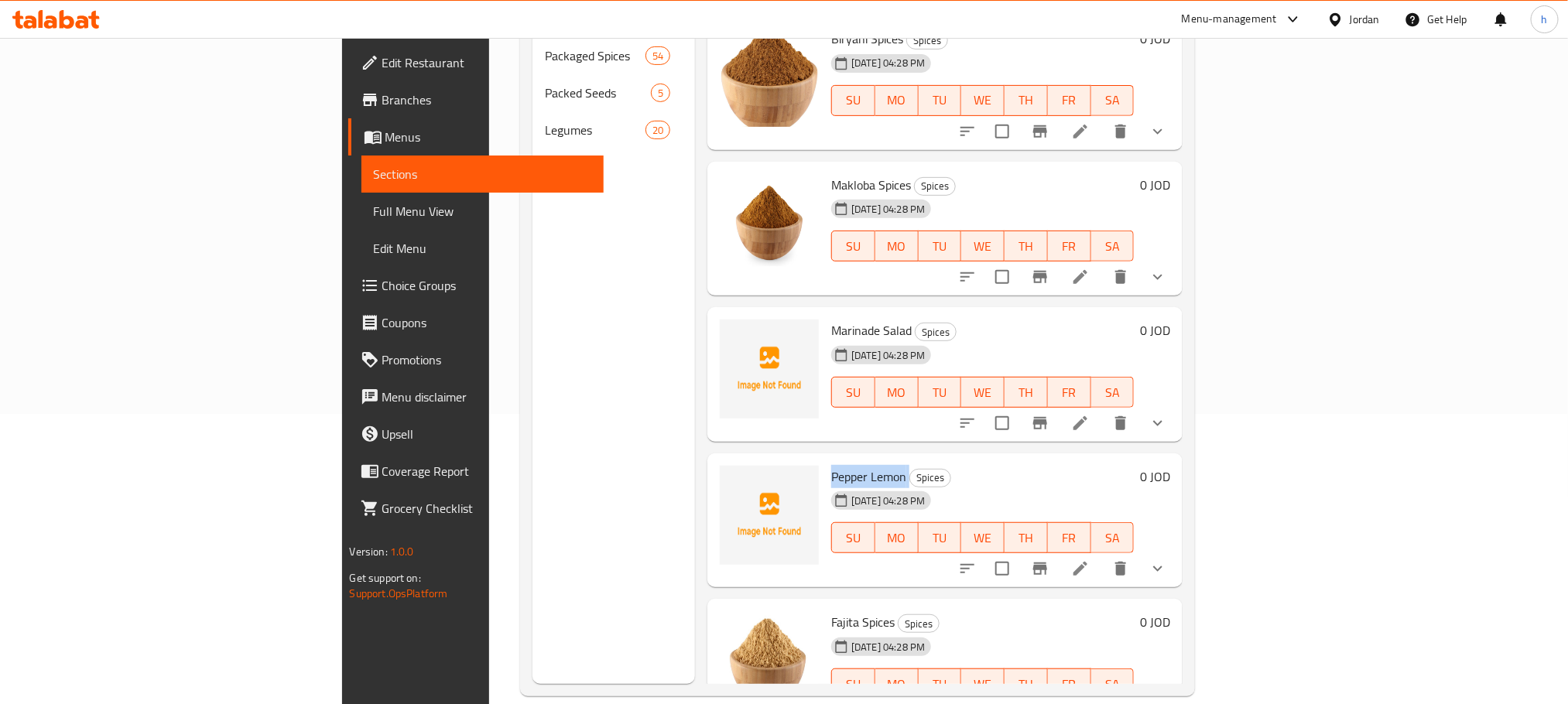 click on "Pepper Lemon" at bounding box center [868, 477] 